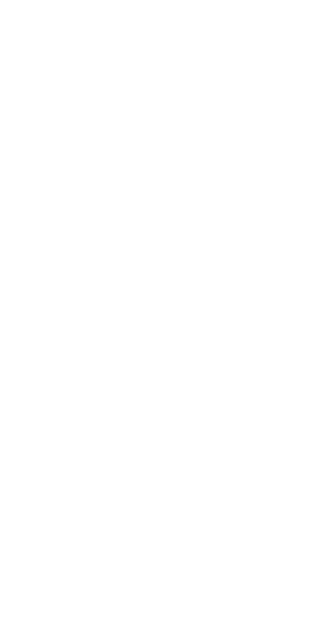 scroll, scrollTop: 0, scrollLeft: 0, axis: both 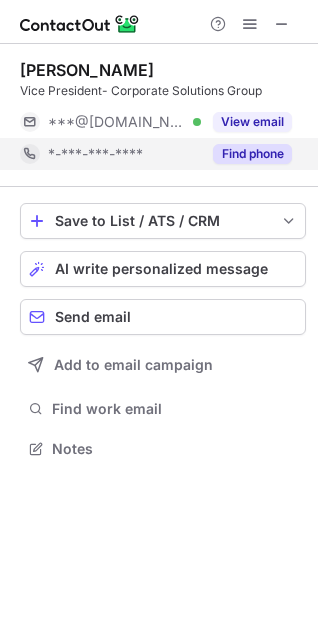 click on "Find phone" at bounding box center [252, 154] 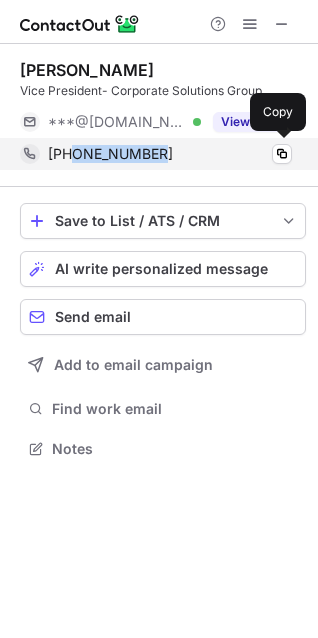 drag, startPoint x: 166, startPoint y: 151, endPoint x: 74, endPoint y: 166, distance: 93.214806 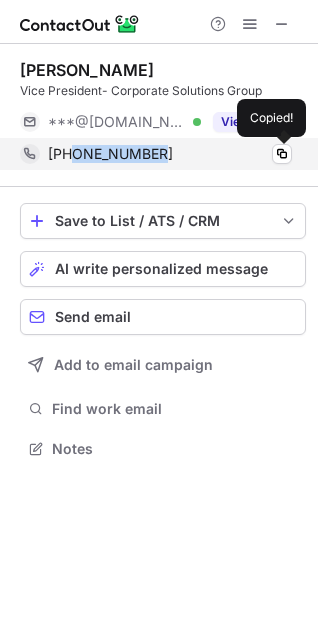 click on "+919073694628 Copied!" at bounding box center [156, 154] 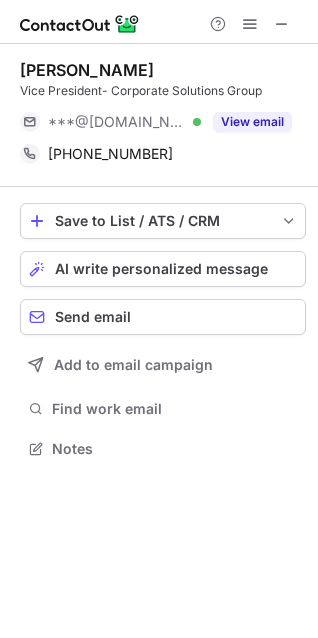 click on "Save to List / ATS / CRM List Select Lever Connect Greenhouse Connect Salesforce Connect Hubspot Connect Bullhorn Connect Zapier (100+ Applications) Connect Request a new integration AI write personalized message Send email Add to email campaign Find work email Notes" at bounding box center (163, 333) 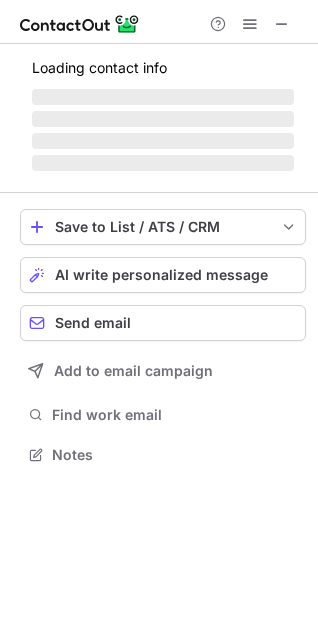 scroll, scrollTop: 441, scrollLeft: 318, axis: both 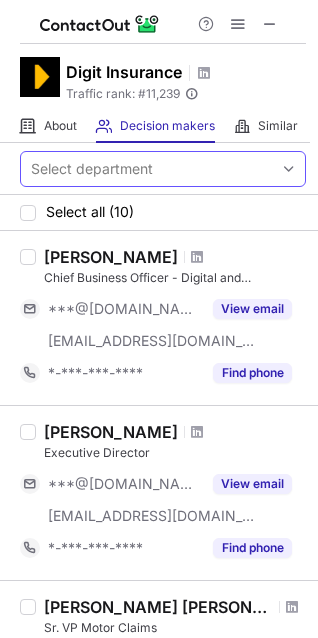 click at bounding box center [289, 169] 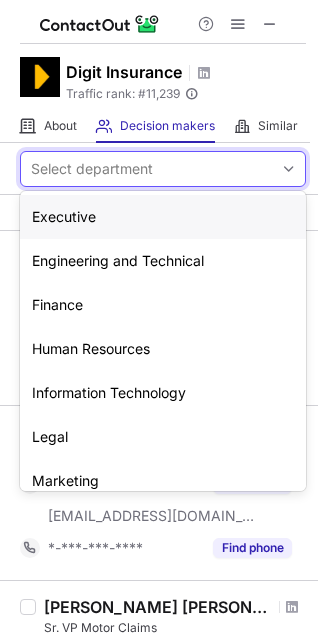 click on "Executive" at bounding box center [163, 217] 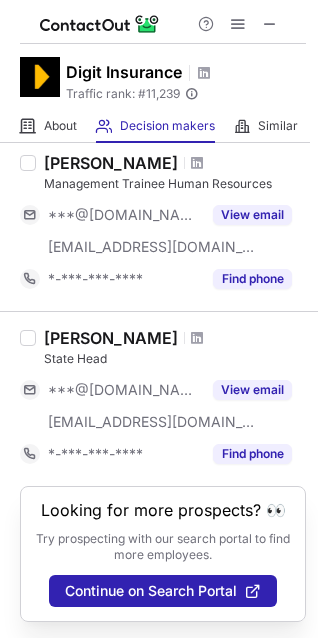 scroll, scrollTop: 1513, scrollLeft: 0, axis: vertical 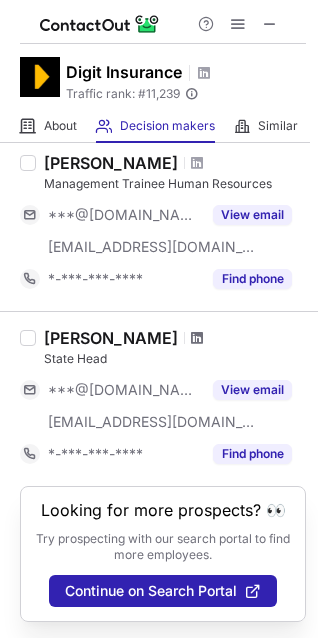 click at bounding box center [197, 338] 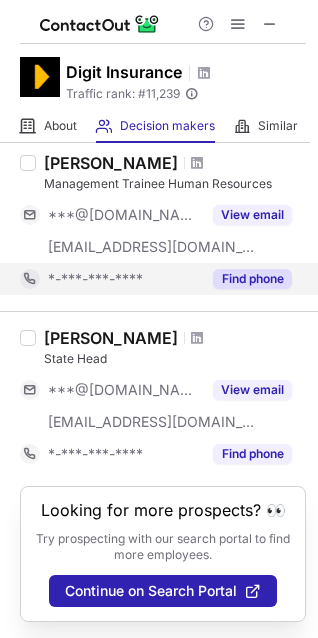 scroll, scrollTop: 0, scrollLeft: 0, axis: both 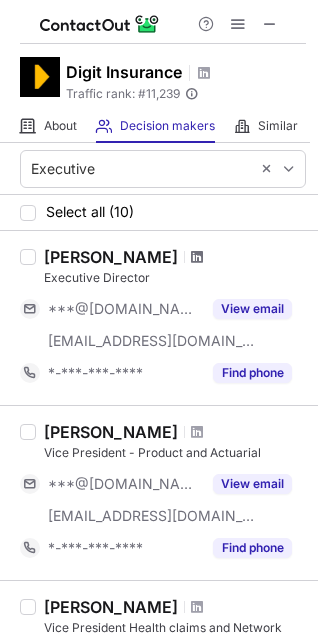 click at bounding box center [197, 257] 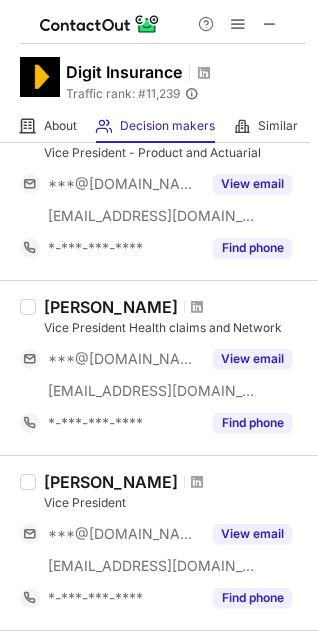 scroll, scrollTop: 100, scrollLeft: 0, axis: vertical 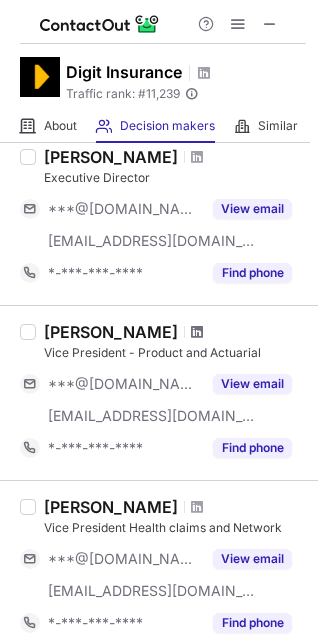 click at bounding box center (197, 332) 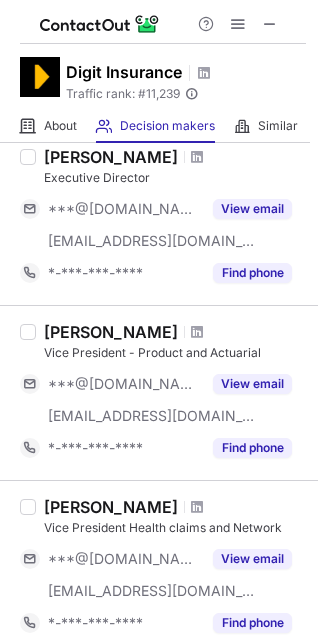 scroll, scrollTop: 1300, scrollLeft: 0, axis: vertical 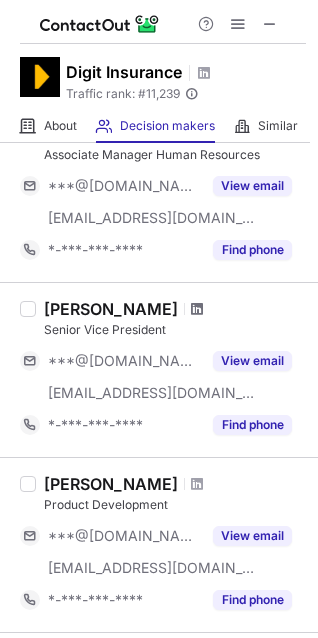 click at bounding box center [197, 309] 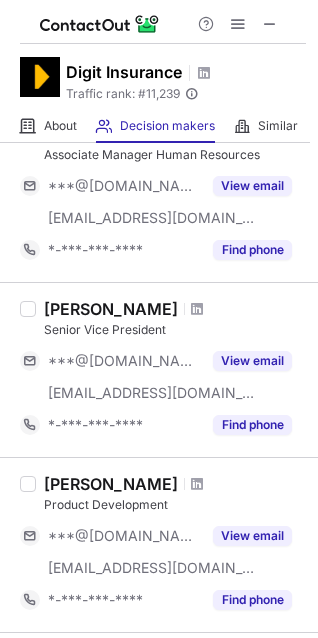 scroll, scrollTop: 0, scrollLeft: 0, axis: both 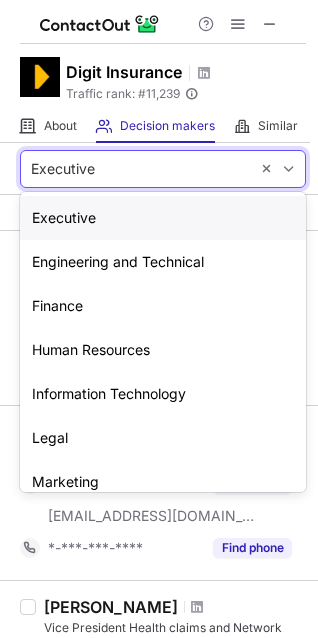 click at bounding box center [289, 169] 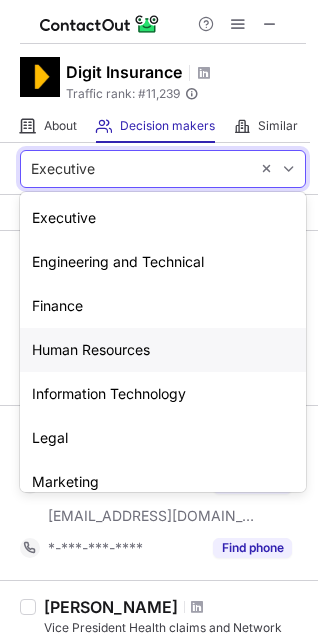 click on "Human Resources" at bounding box center (163, 350) 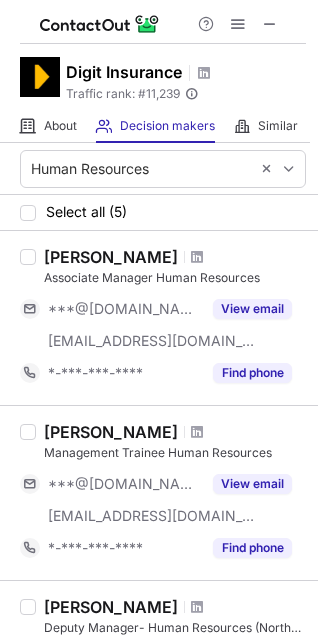 click at bounding box center [197, 257] 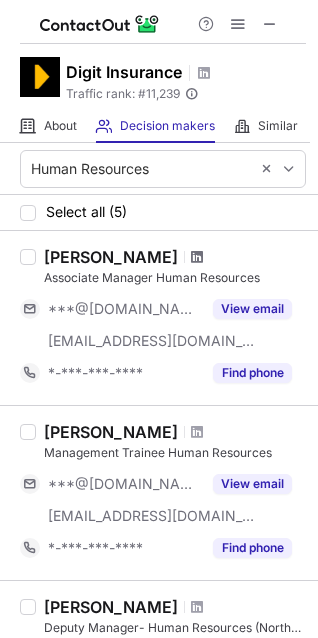 click at bounding box center (197, 257) 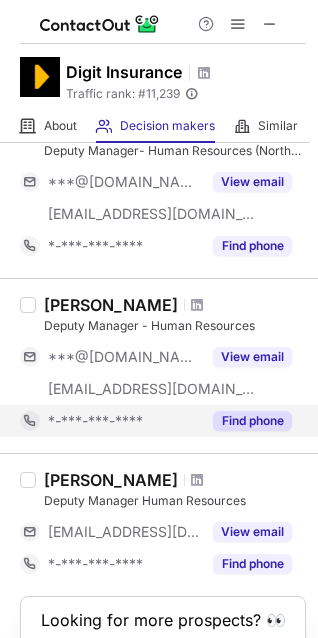 scroll, scrollTop: 67, scrollLeft: 0, axis: vertical 